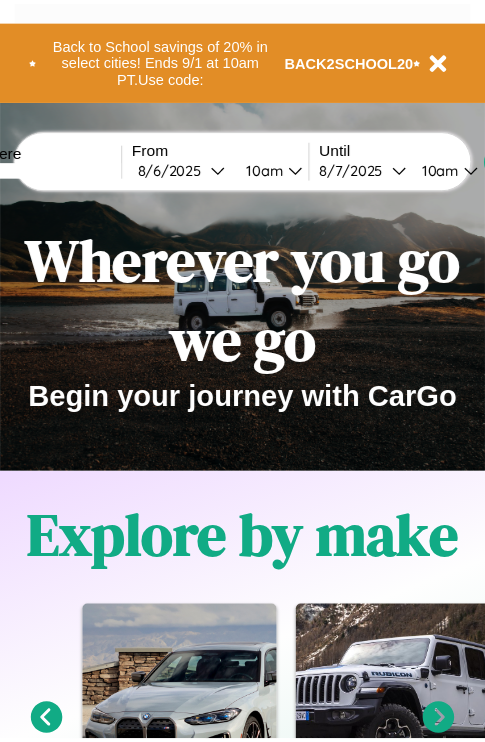 scroll, scrollTop: 0, scrollLeft: 0, axis: both 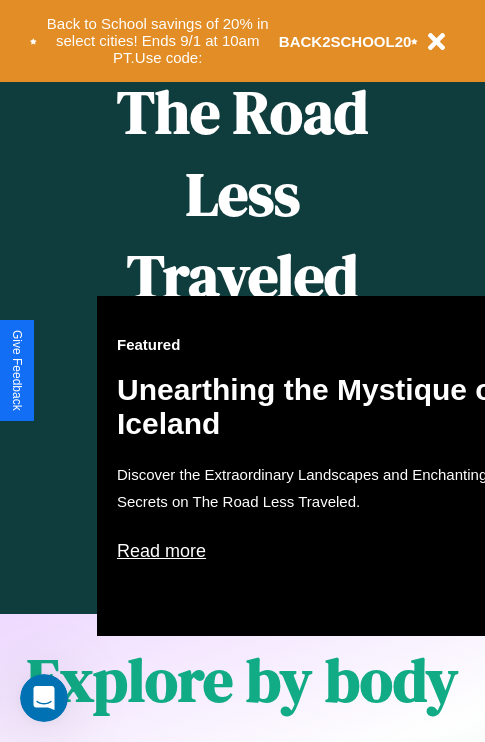 click on "Featured Unearthing the Mystique of Iceland Discover the Extraordinary Landscapes and Enchanting Secrets on The Road Less Traveled. Read more" at bounding box center [317, 466] 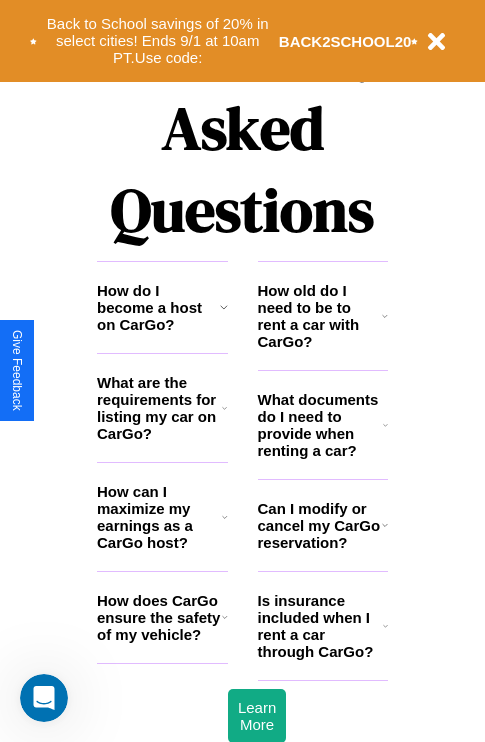 scroll, scrollTop: 2423, scrollLeft: 0, axis: vertical 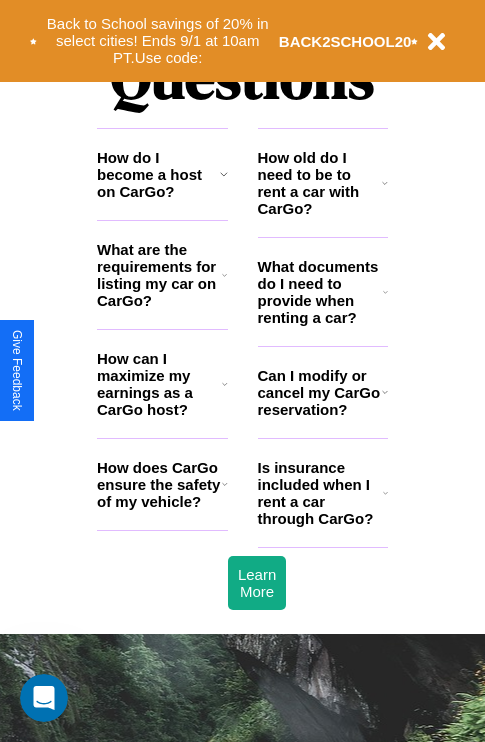 click on "What are the requirements for listing my car on CarGo?" at bounding box center (159, 275) 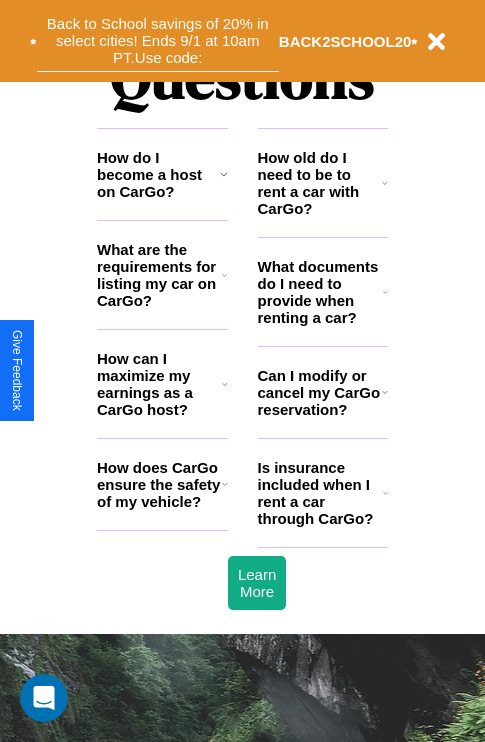 click on "Back to School savings of 20% in select cities! Ends 9/1 at 10am PT.  Use code:" at bounding box center (158, 41) 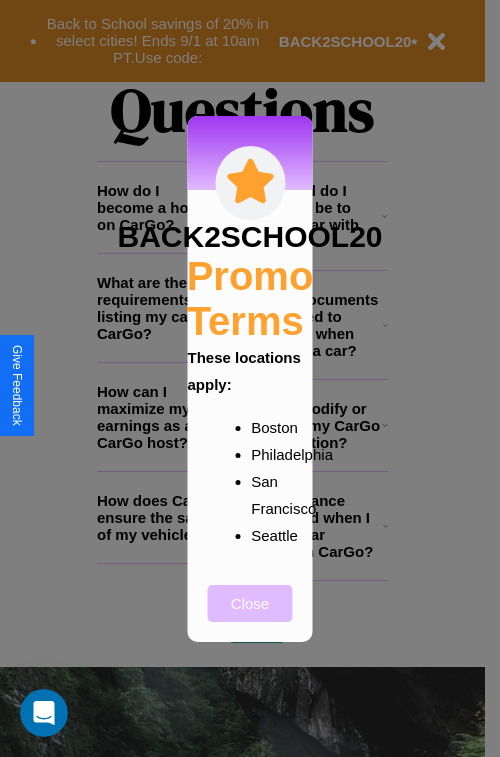 click on "Close" at bounding box center [250, 603] 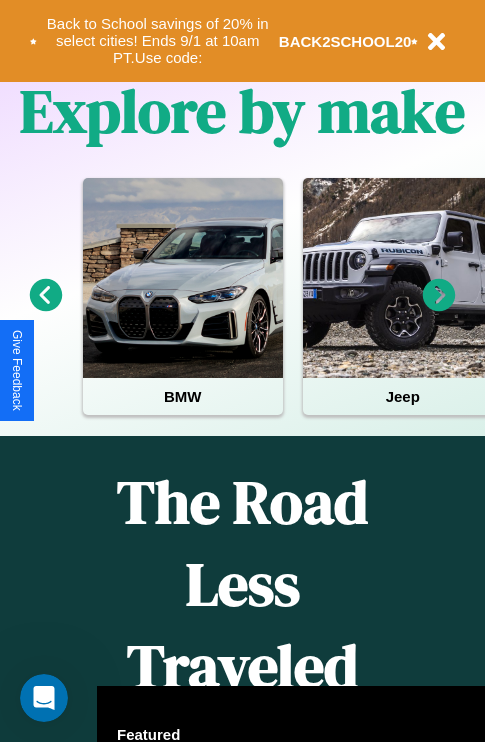 scroll, scrollTop: 308, scrollLeft: 0, axis: vertical 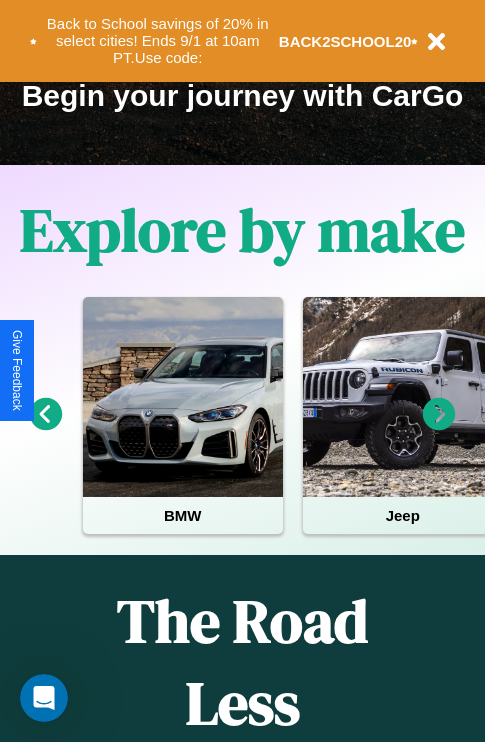 click 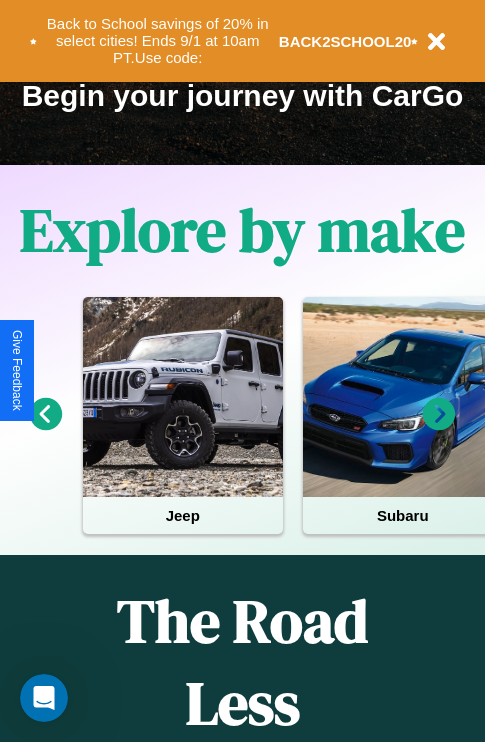 click 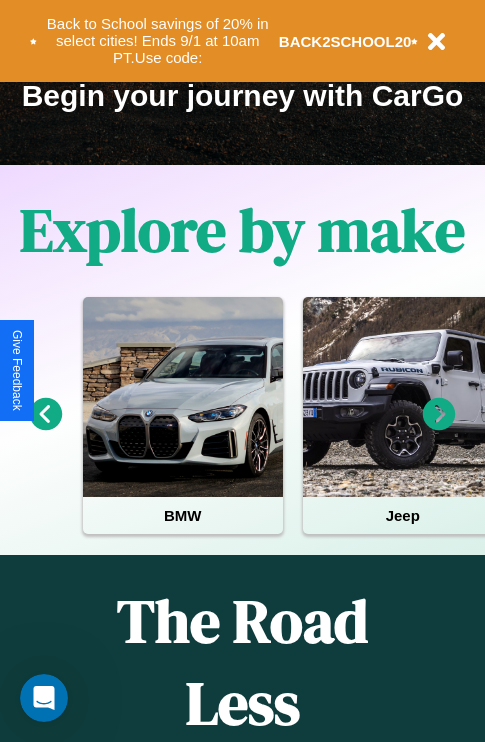 click 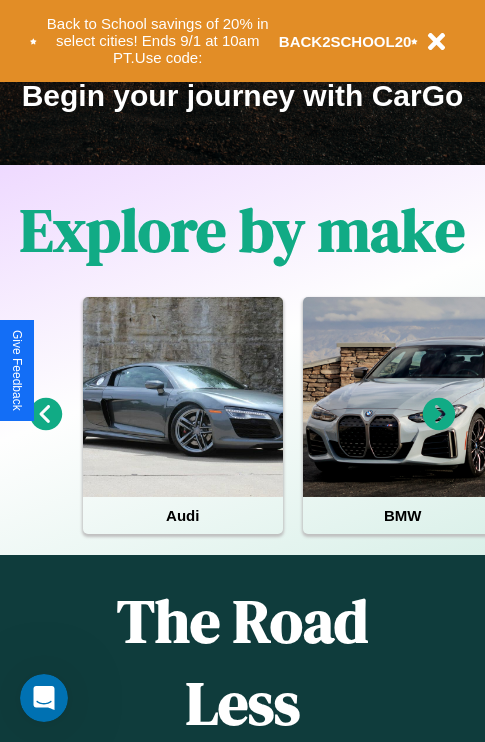 click 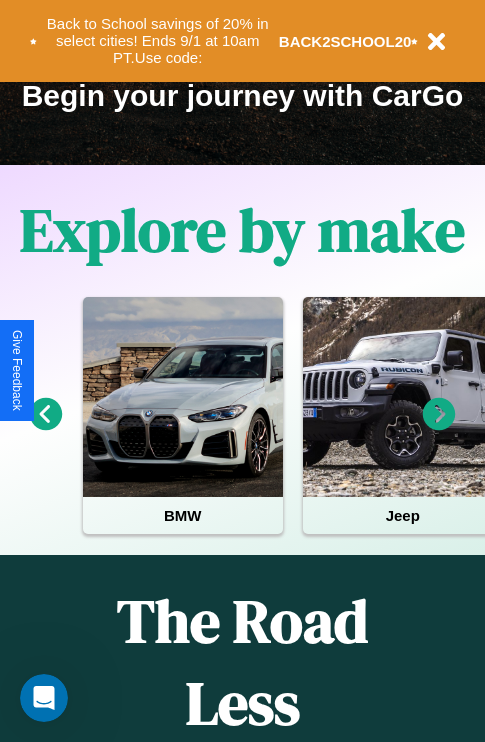 click 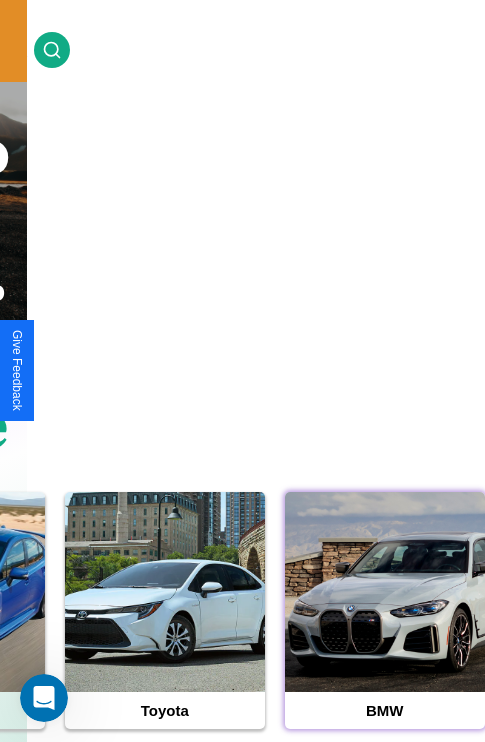 click at bounding box center [385, 592] 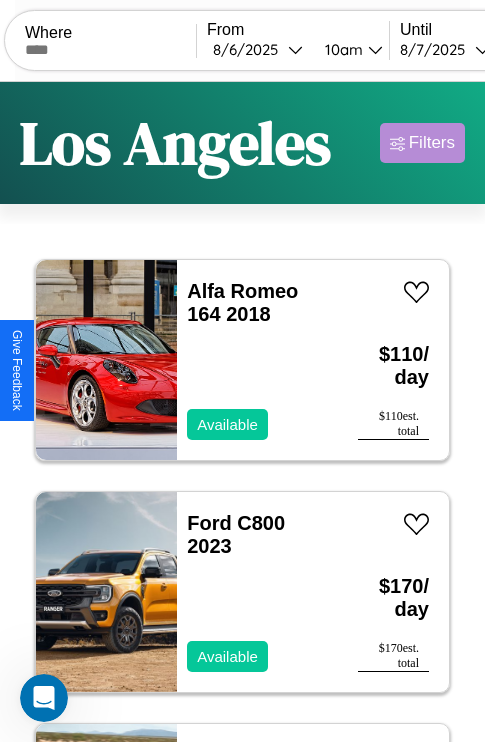 click on "Filters" at bounding box center [432, 143] 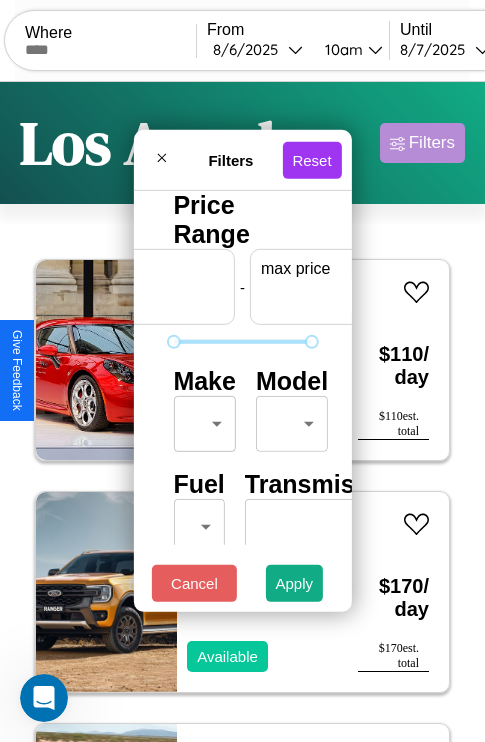 scroll, scrollTop: 0, scrollLeft: 124, axis: horizontal 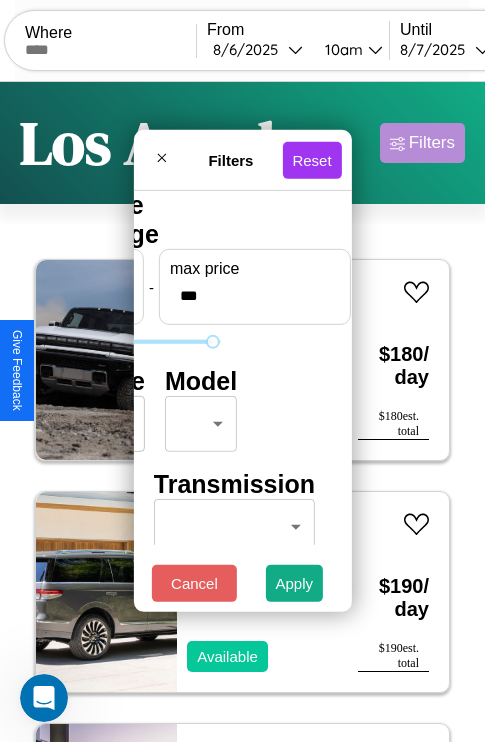 type on "***" 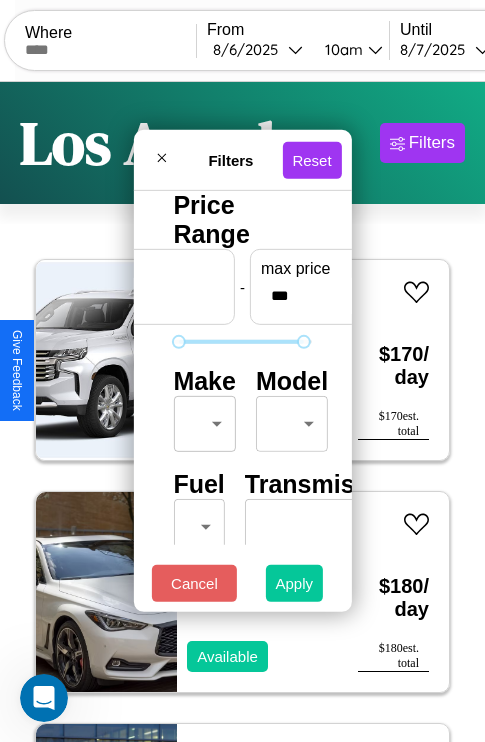 type on "**" 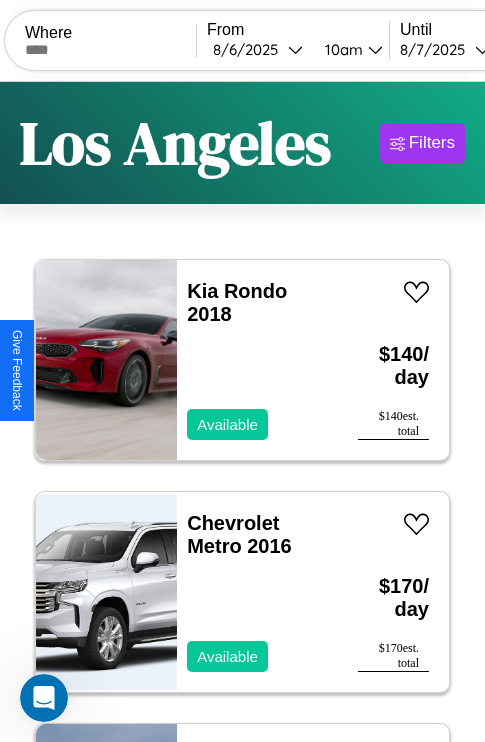 scroll, scrollTop: 79, scrollLeft: 0, axis: vertical 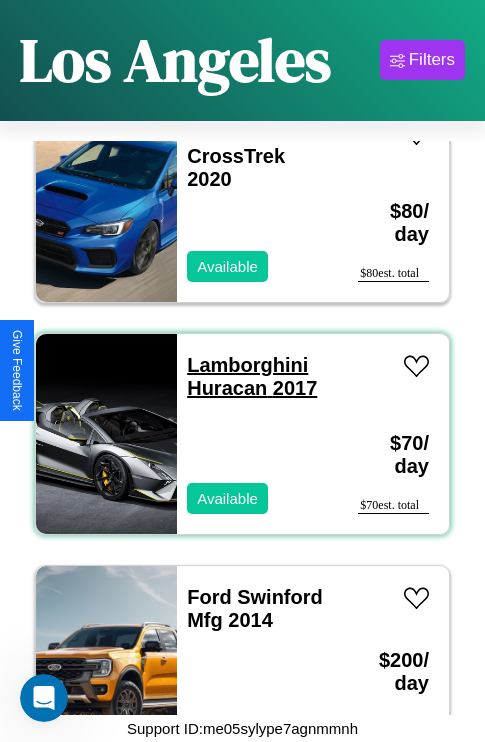 click on "Lamborghini   Huracan   2017" at bounding box center [252, 376] 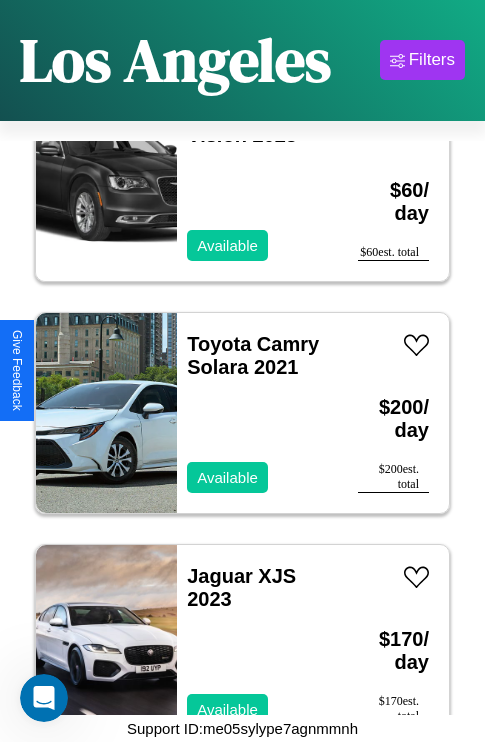 scroll, scrollTop: 3555, scrollLeft: 0, axis: vertical 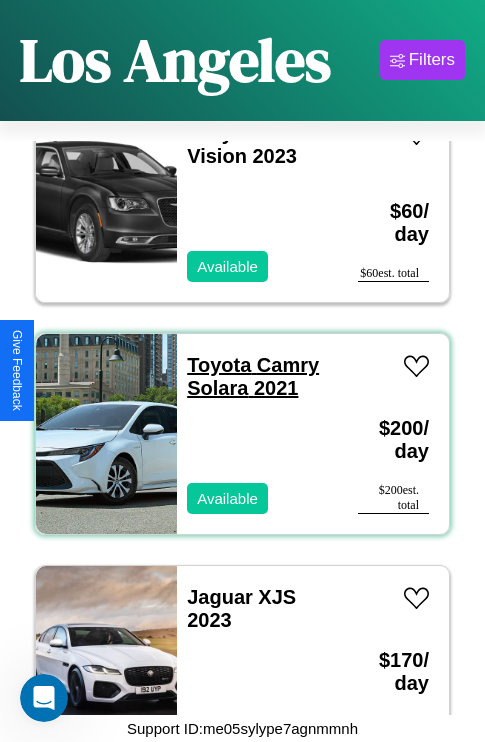 click on "Toyota   Camry Solara   2021" at bounding box center (253, 376) 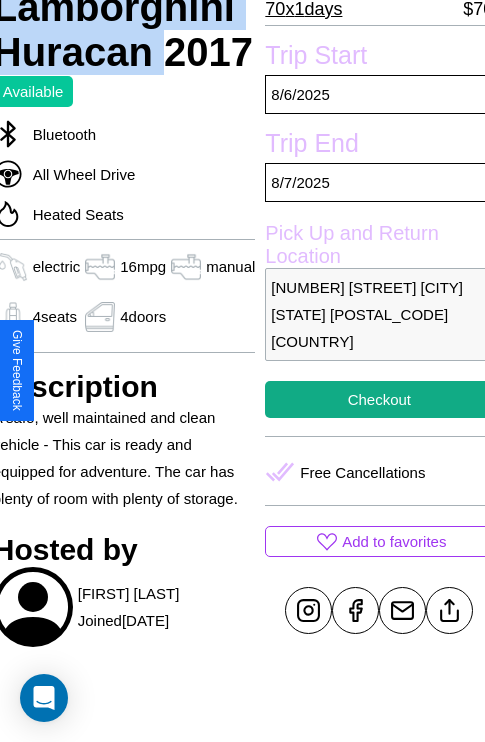 scroll, scrollTop: 408, scrollLeft: 80, axis: both 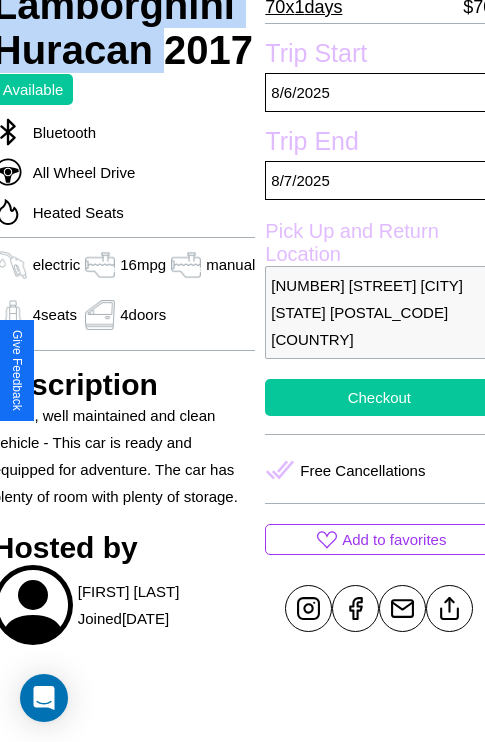 click on "Checkout" at bounding box center [379, 397] 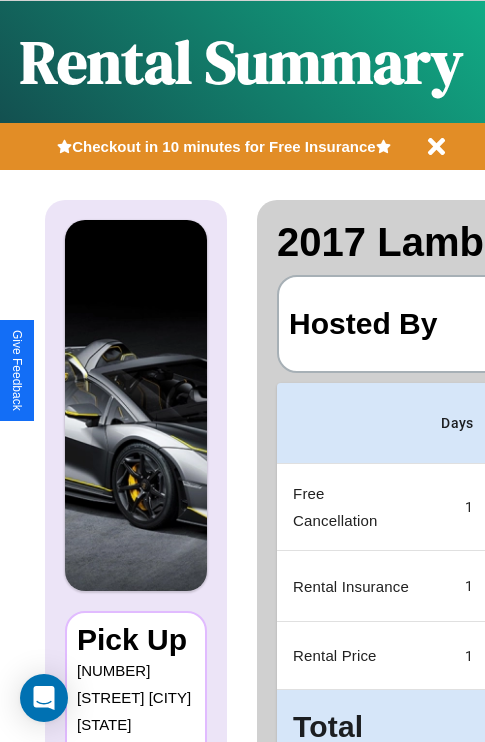 scroll, scrollTop: 0, scrollLeft: 378, axis: horizontal 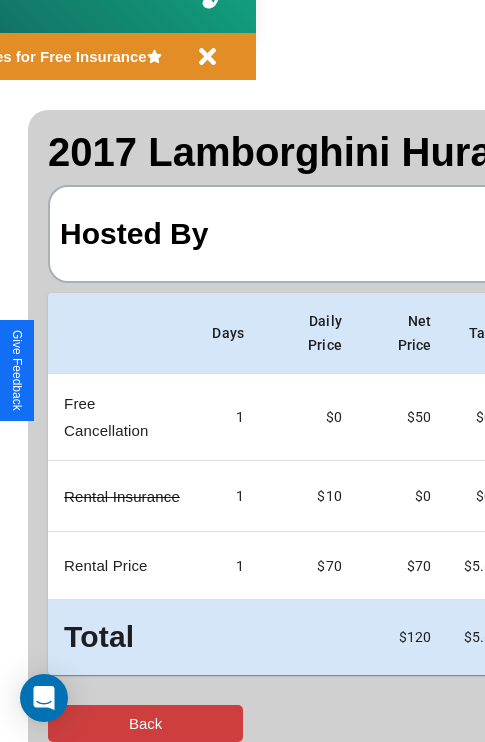 click on "Back" at bounding box center [145, 723] 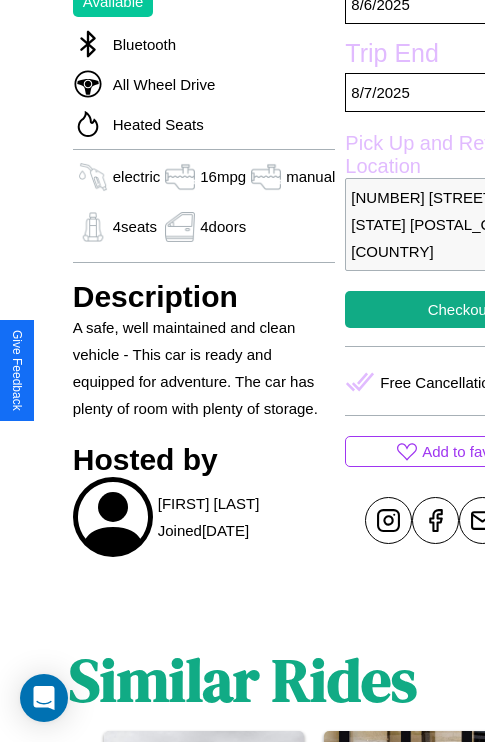 scroll, scrollTop: 529, scrollLeft: 0, axis: vertical 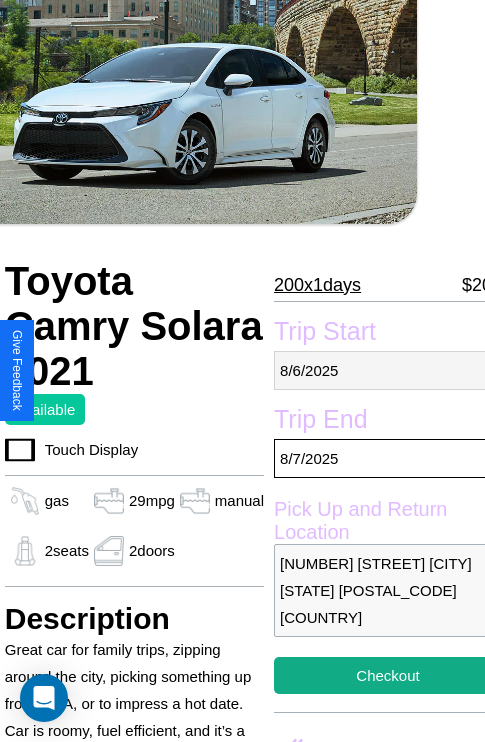 click on "[DATE]" at bounding box center (388, 370) 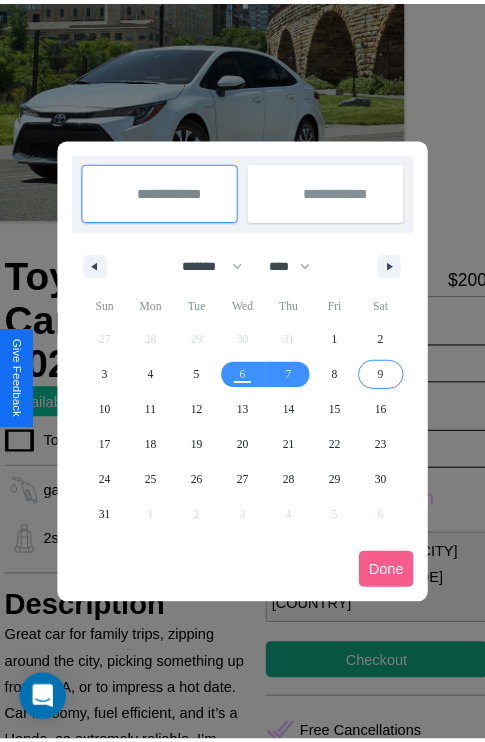 scroll, scrollTop: 0, scrollLeft: 68, axis: horizontal 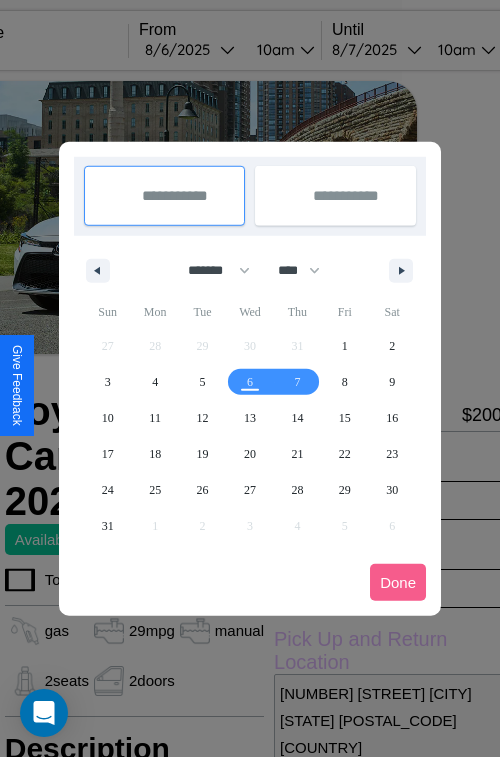 click at bounding box center [250, 378] 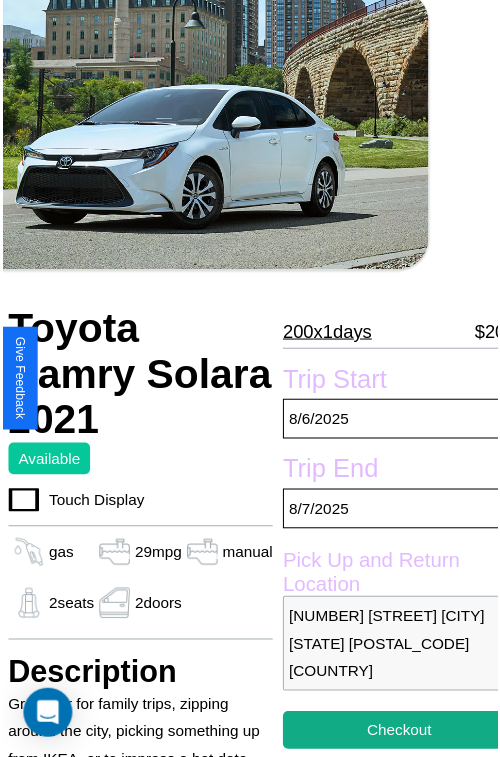 scroll, scrollTop: 130, scrollLeft: 68, axis: both 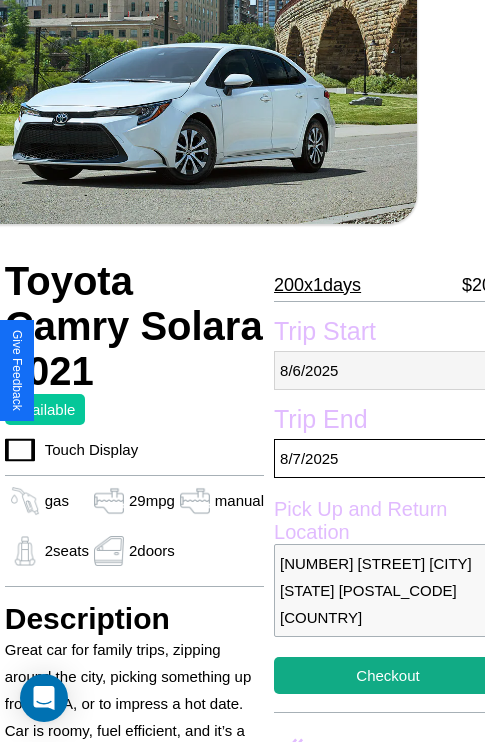click on "8 / 6 / 2025" at bounding box center [388, 370] 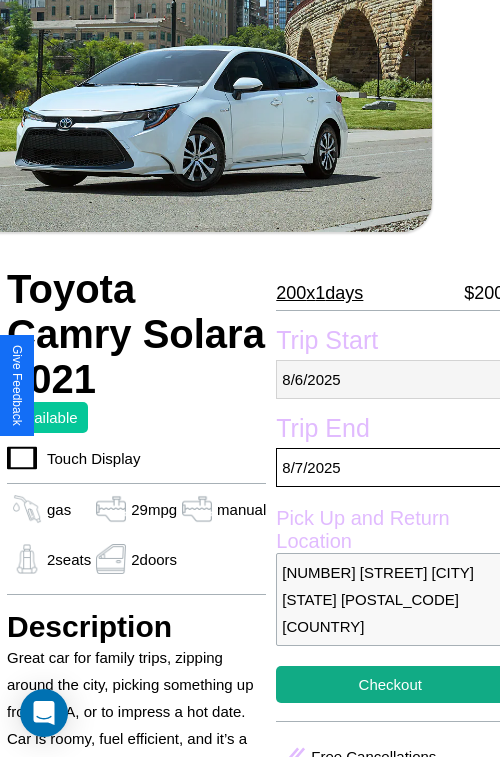 select on "*" 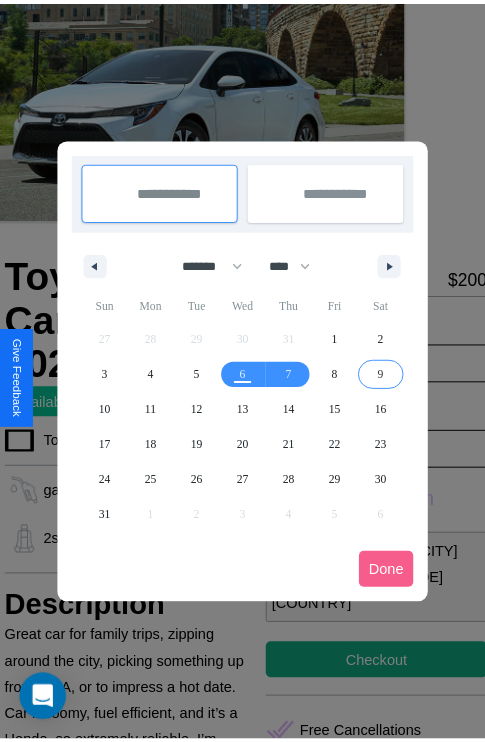 scroll, scrollTop: 0, scrollLeft: 68, axis: horizontal 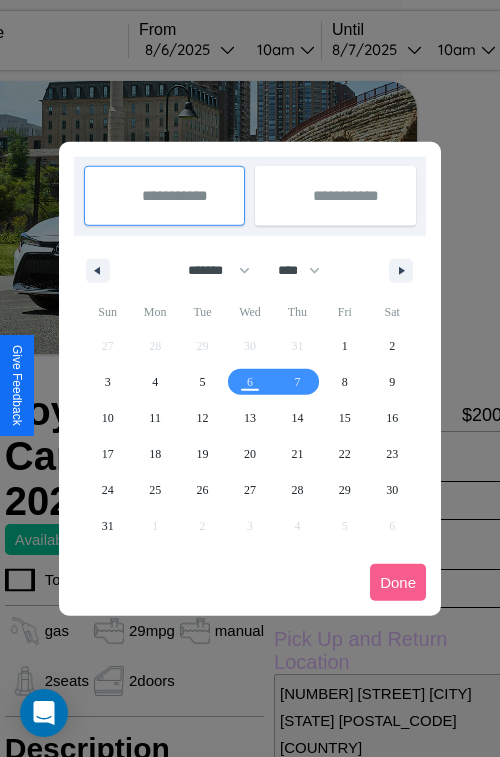 click at bounding box center [250, 378] 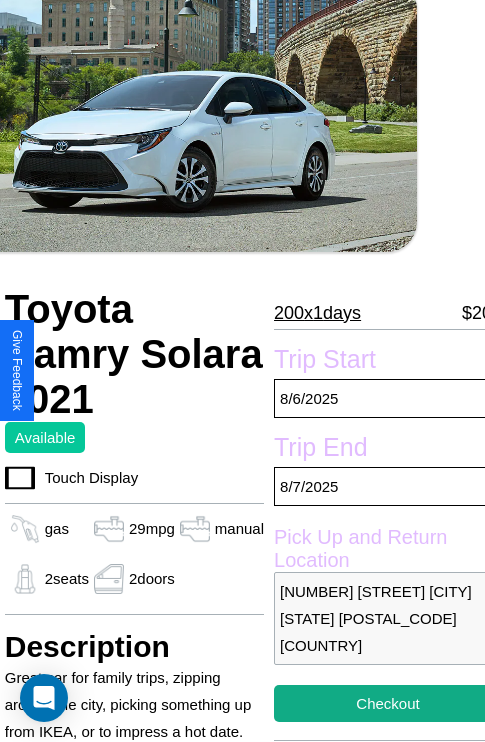 scroll, scrollTop: 435, scrollLeft: 68, axis: both 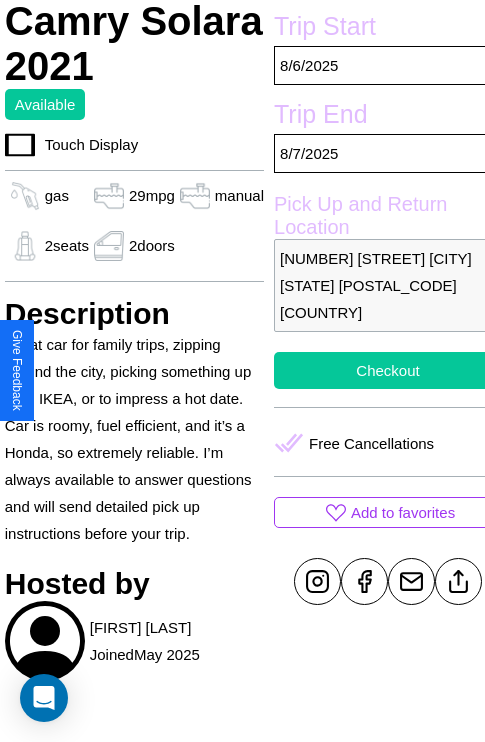 click on "Checkout" at bounding box center [388, 370] 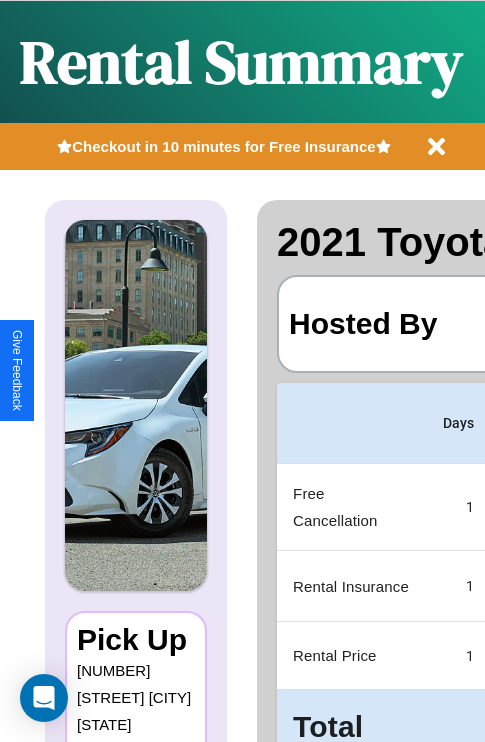 scroll, scrollTop: 0, scrollLeft: 378, axis: horizontal 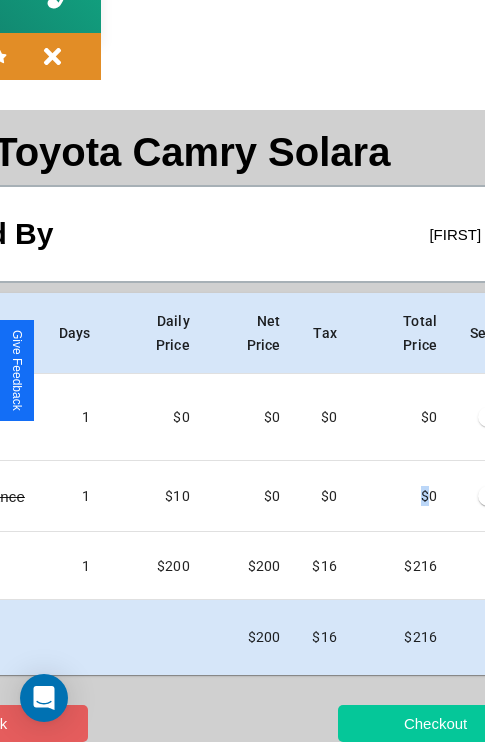 click on "Checkout" at bounding box center (435, 723) 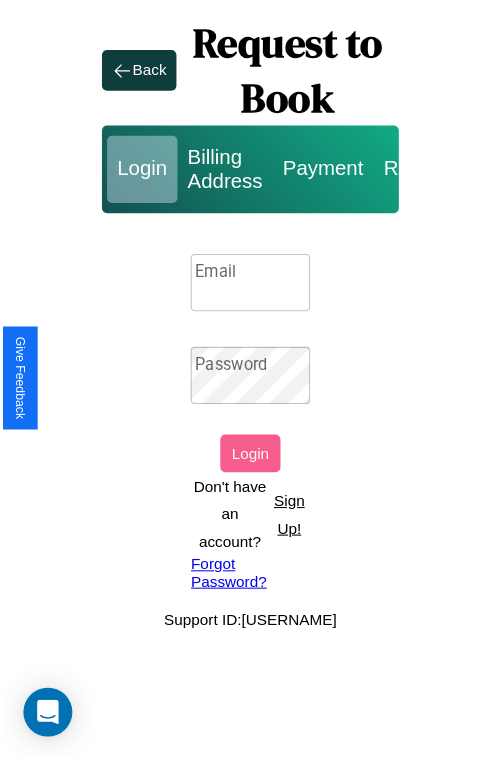 scroll, scrollTop: 0, scrollLeft: 0, axis: both 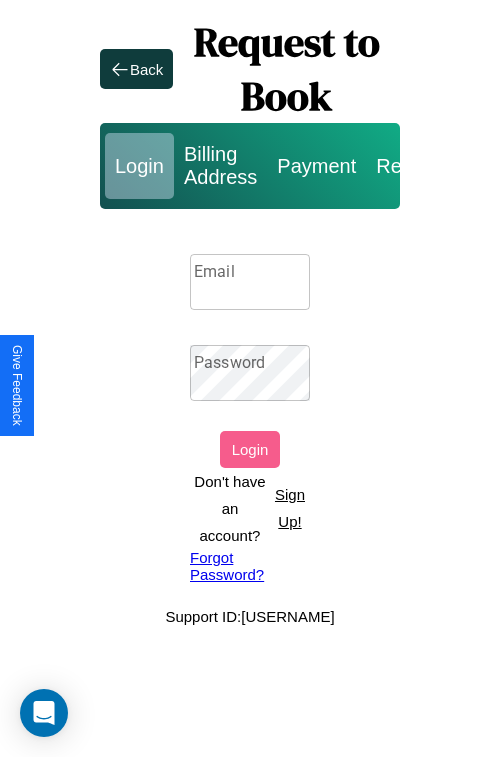 click on "Sign Up!" at bounding box center (290, 508) 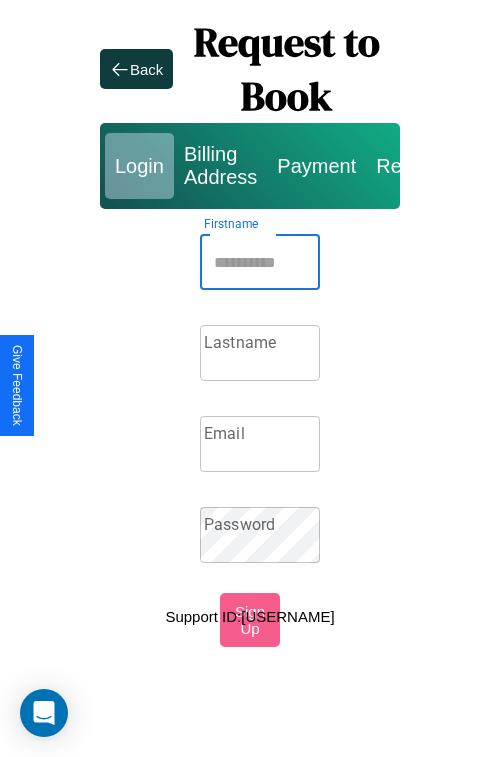 click on "Firstname" at bounding box center (260, 262) 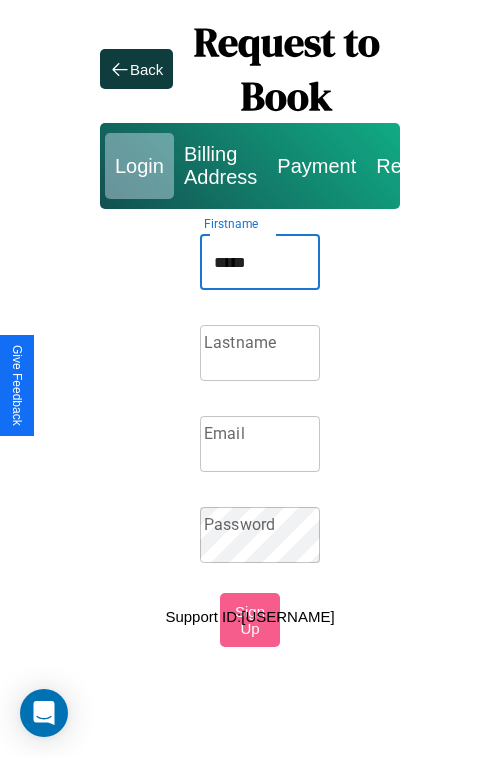 type on "*****" 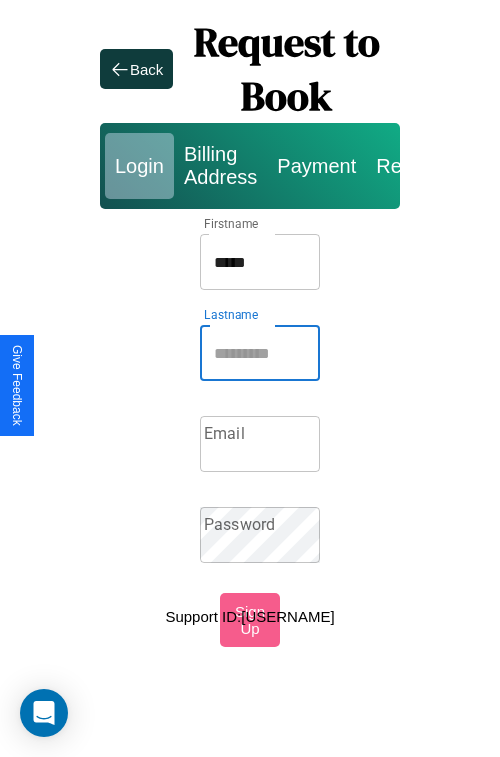 click on "Lastname" at bounding box center [260, 353] 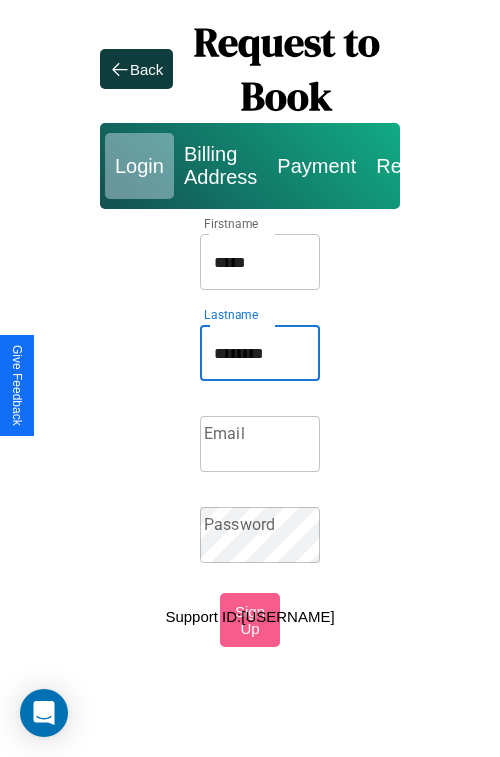 type on "********" 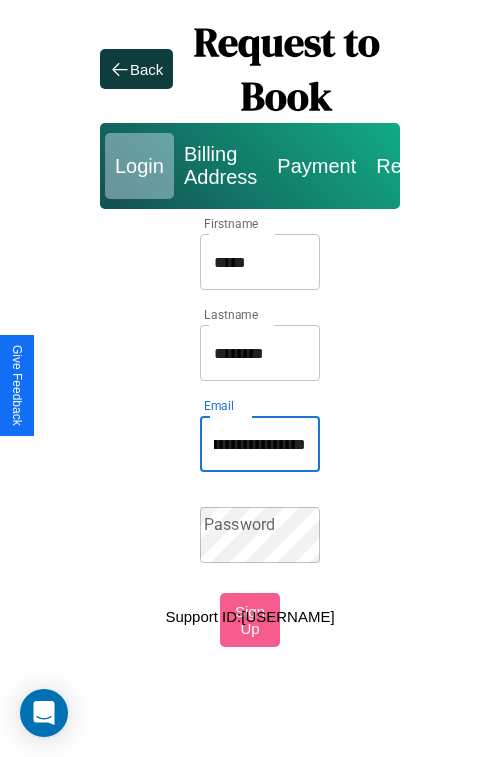 scroll, scrollTop: 0, scrollLeft: 103, axis: horizontal 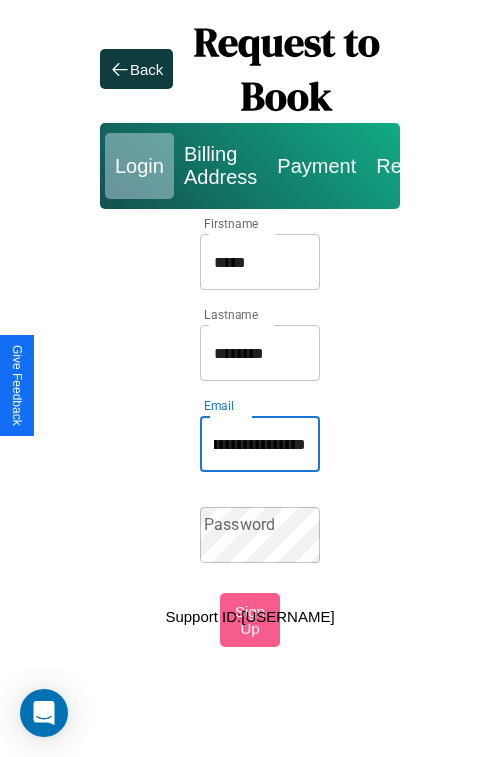 type on "**********" 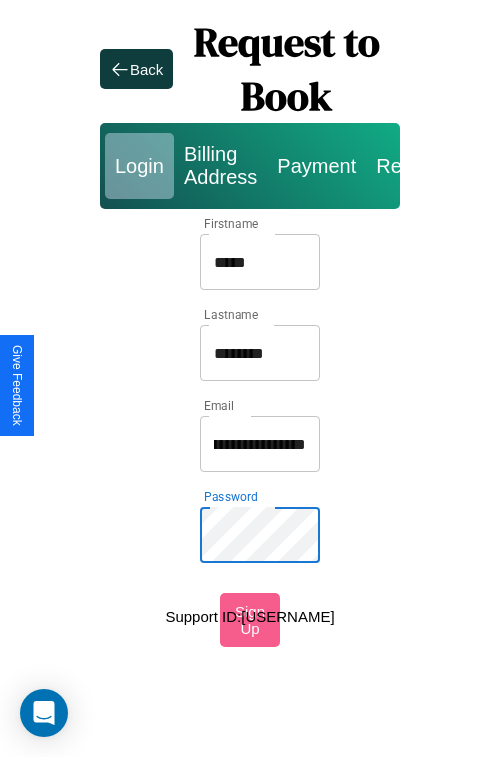 scroll, scrollTop: 0, scrollLeft: 0, axis: both 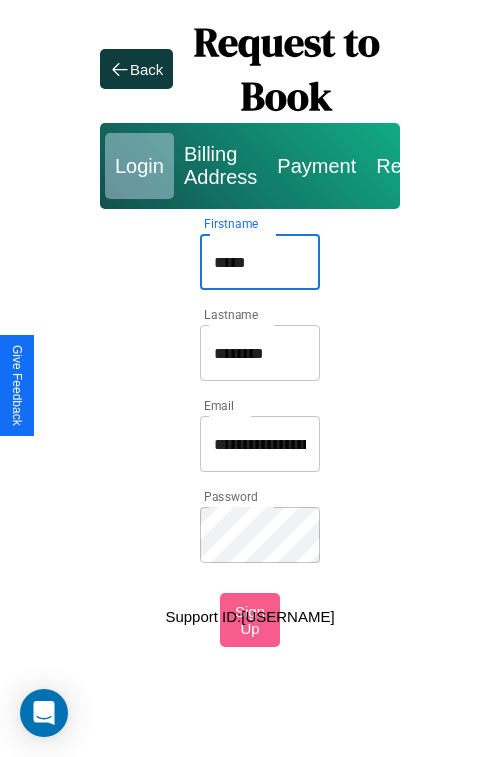 click on "*****" at bounding box center [260, 262] 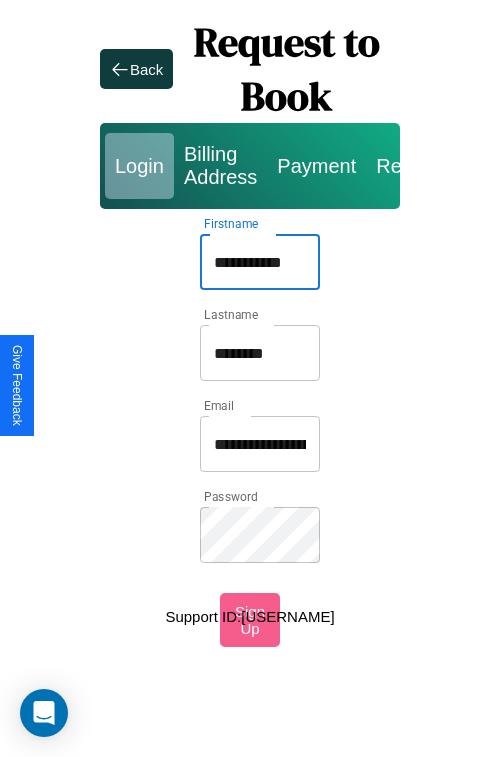type on "**********" 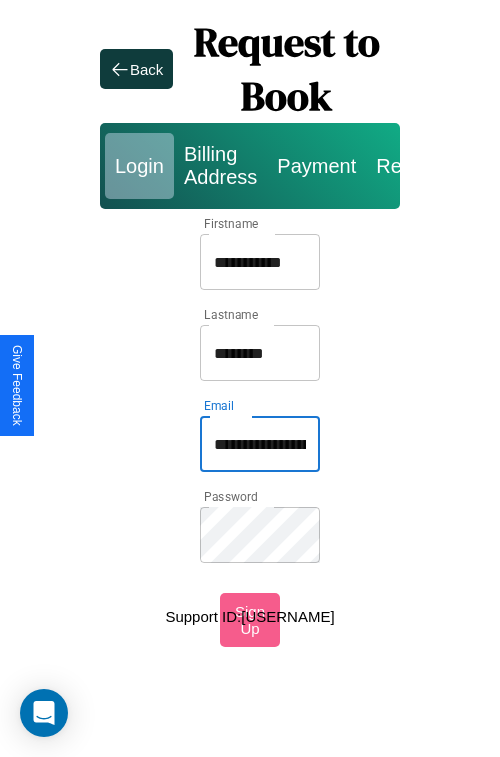 click on "**********" at bounding box center (260, 444) 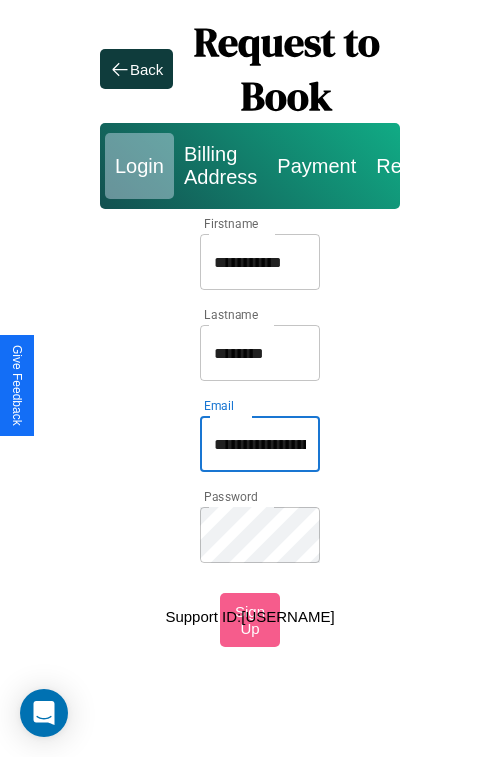 type on "**********" 